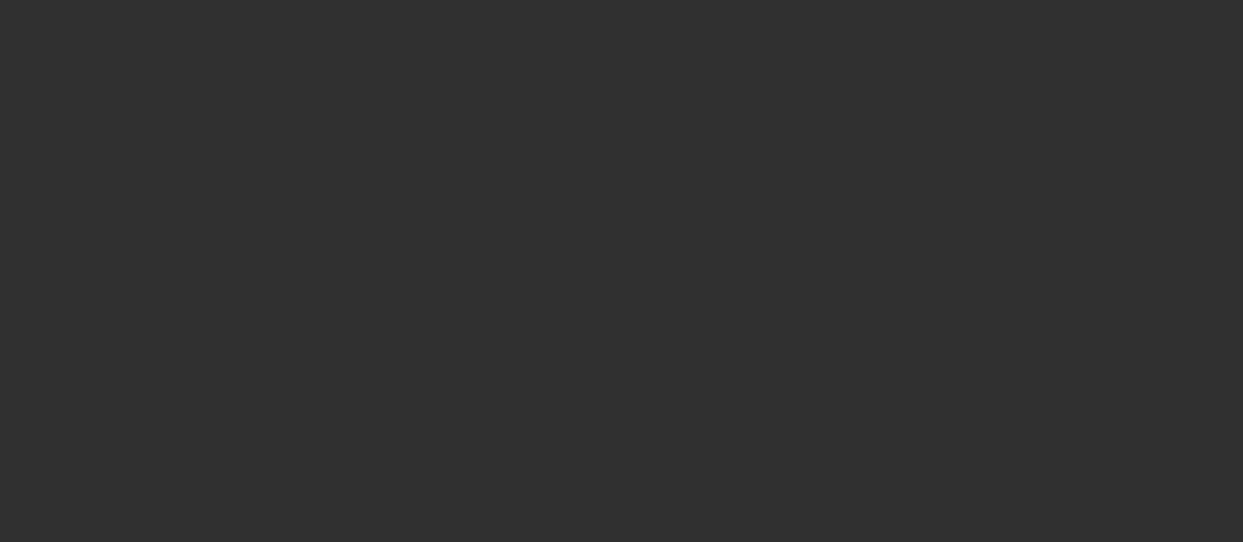 scroll, scrollTop: 0, scrollLeft: 0, axis: both 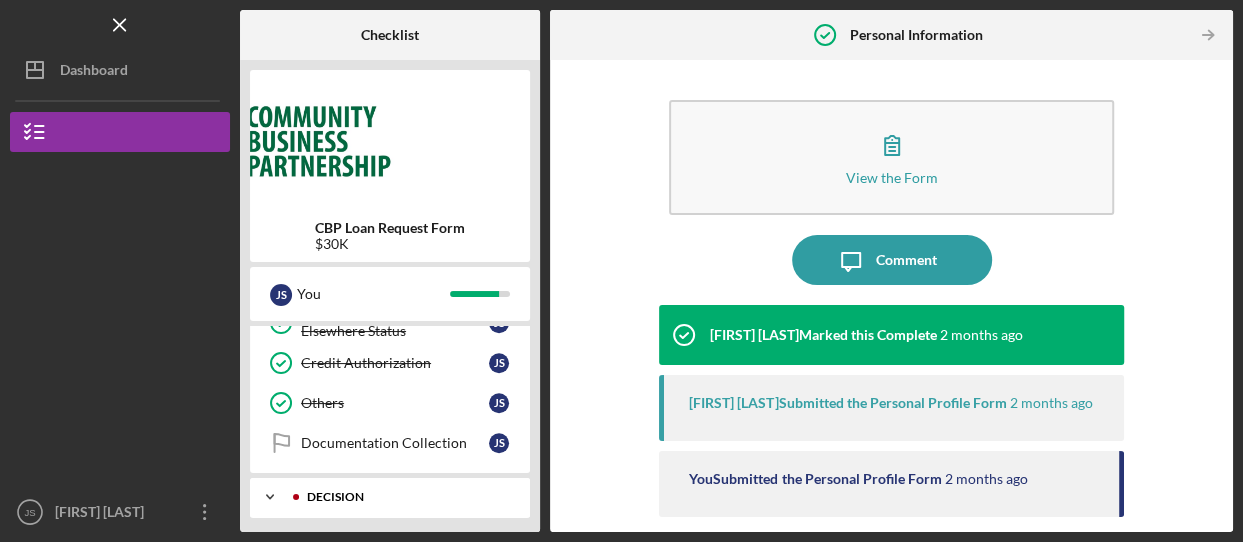 click on "Decision" at bounding box center (406, 497) 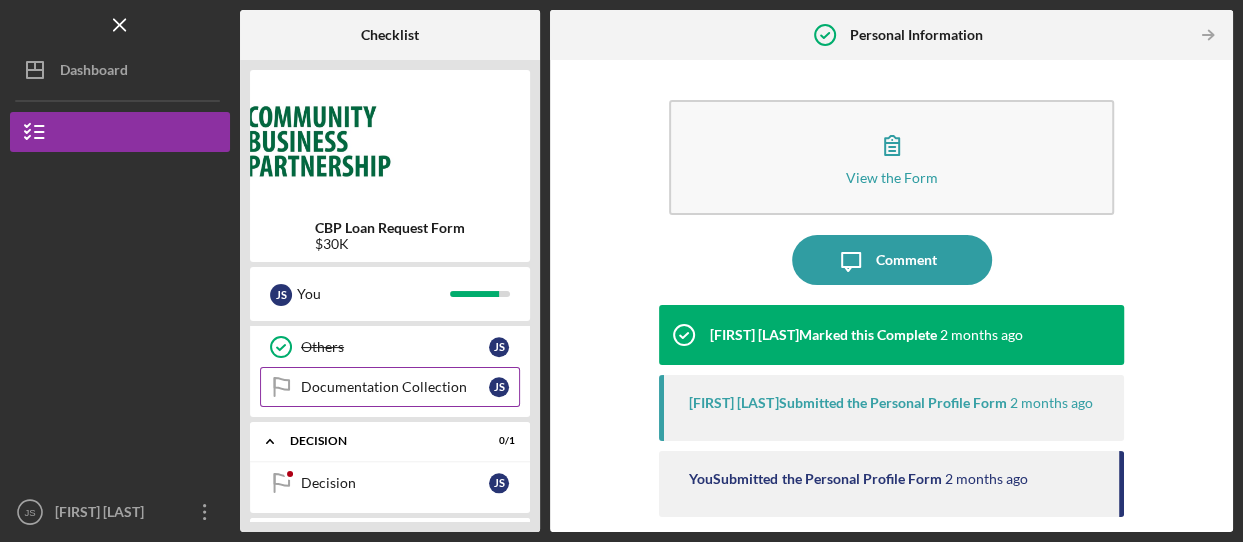 scroll, scrollTop: 1300, scrollLeft: 0, axis: vertical 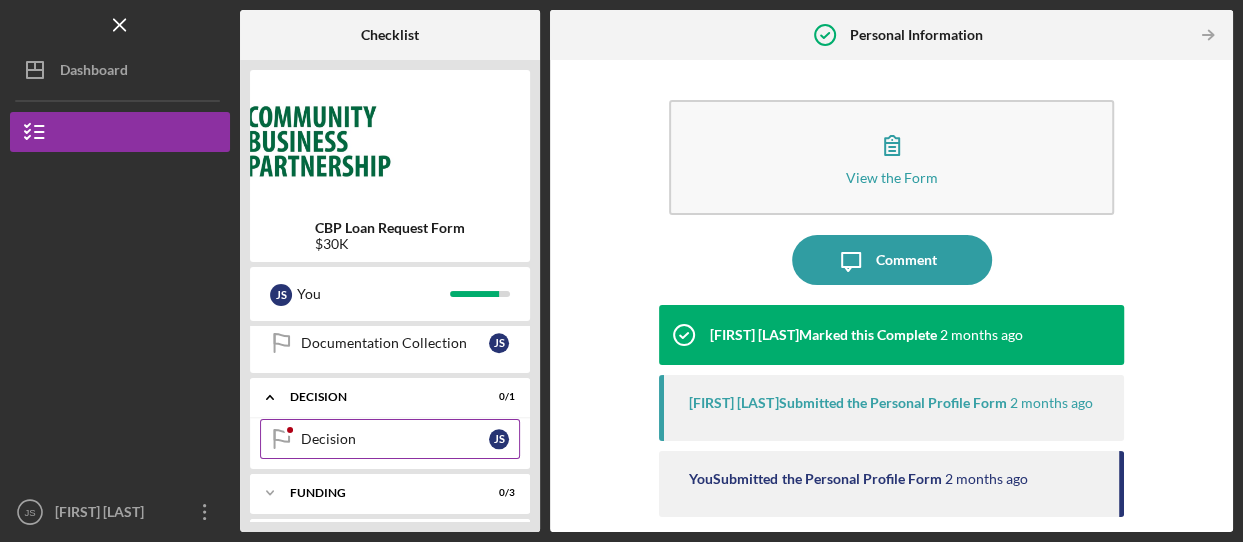click on "Decision" at bounding box center [395, 439] 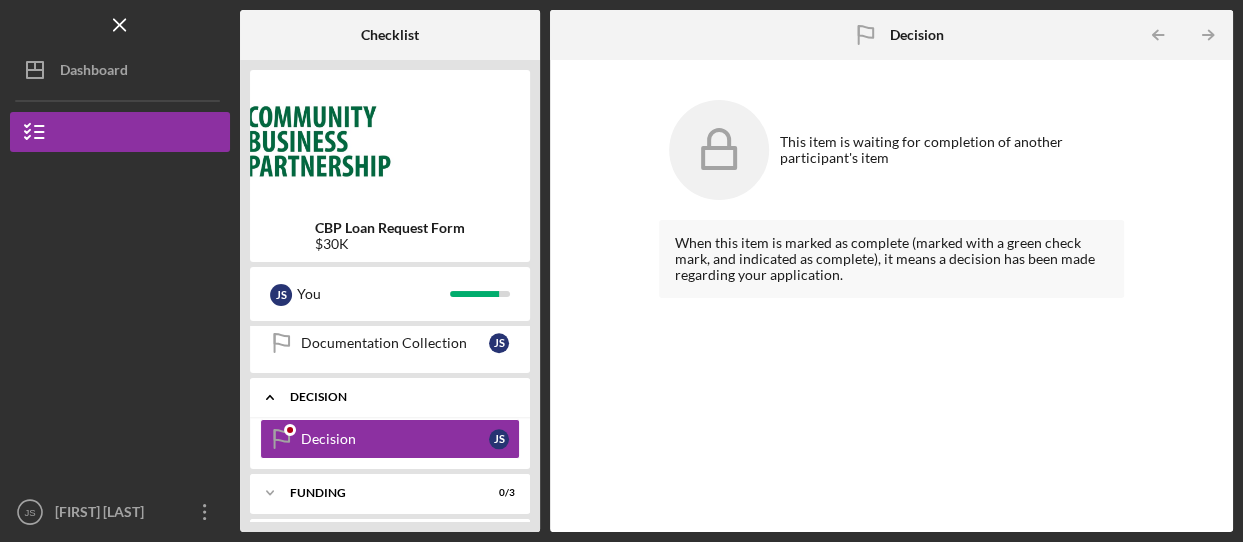 click on "Decision" at bounding box center [397, 397] 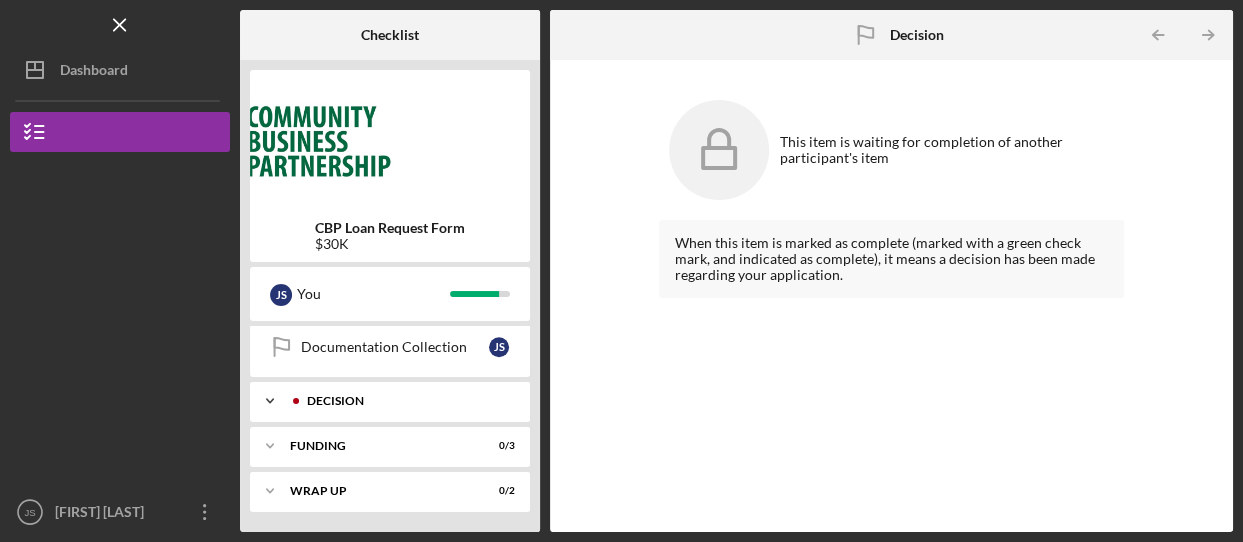 scroll, scrollTop: 1290, scrollLeft: 0, axis: vertical 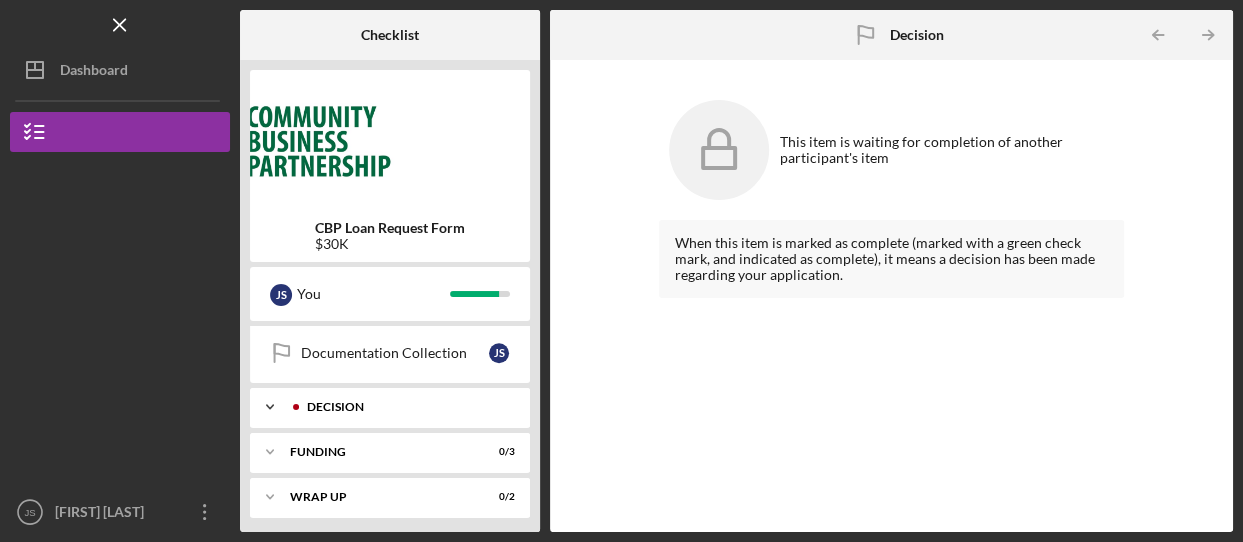 click on "Decision" at bounding box center (406, 407) 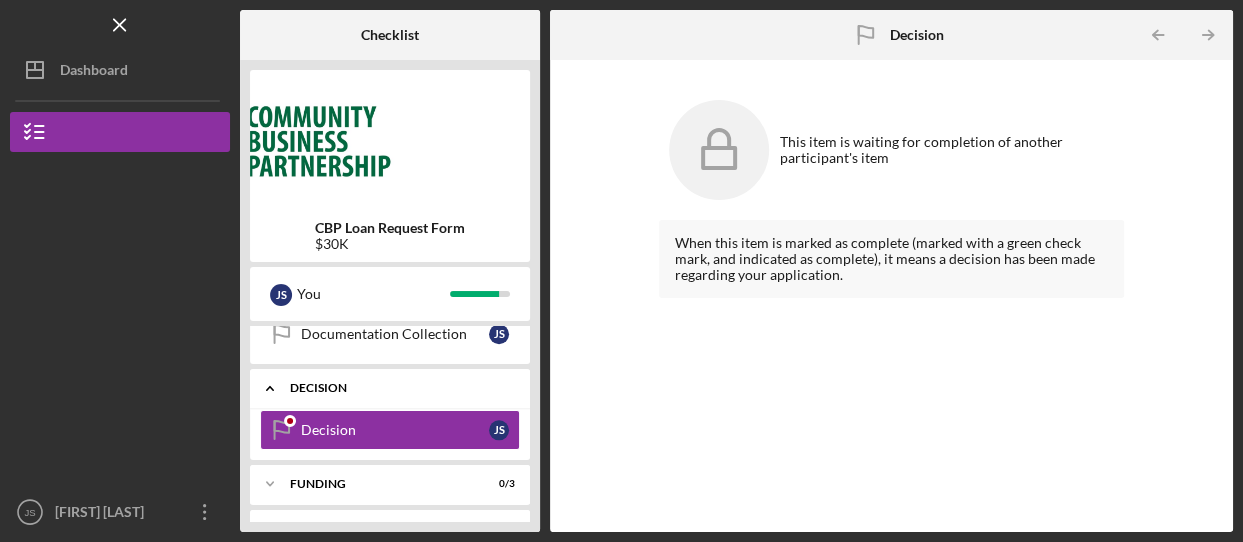 click on "Decision" at bounding box center [397, 388] 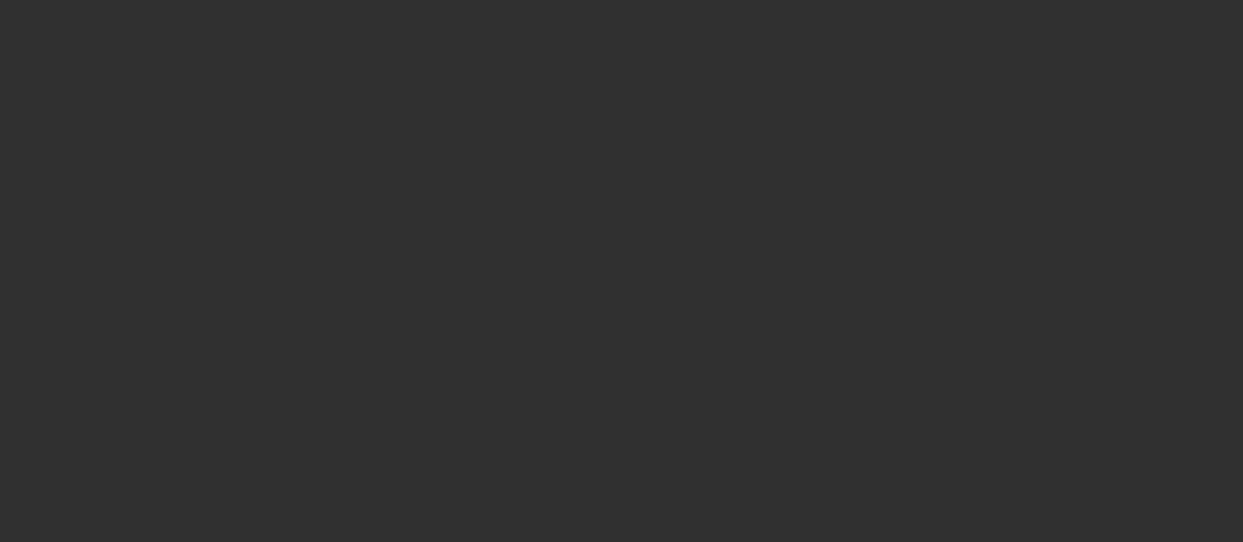 scroll, scrollTop: 0, scrollLeft: 0, axis: both 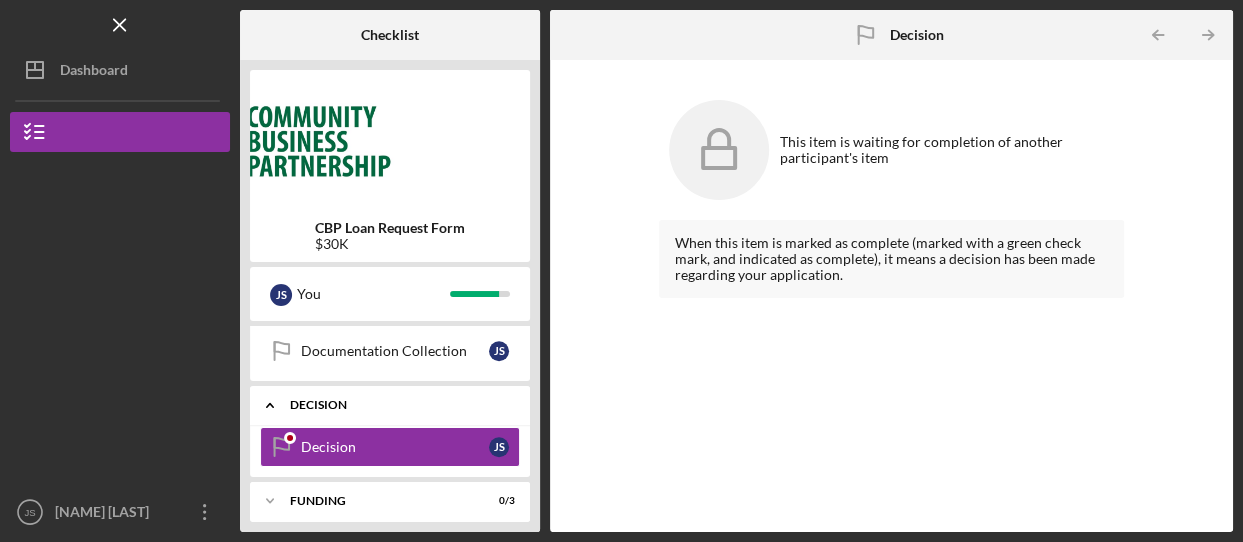 click on "Decision" at bounding box center (397, 405) 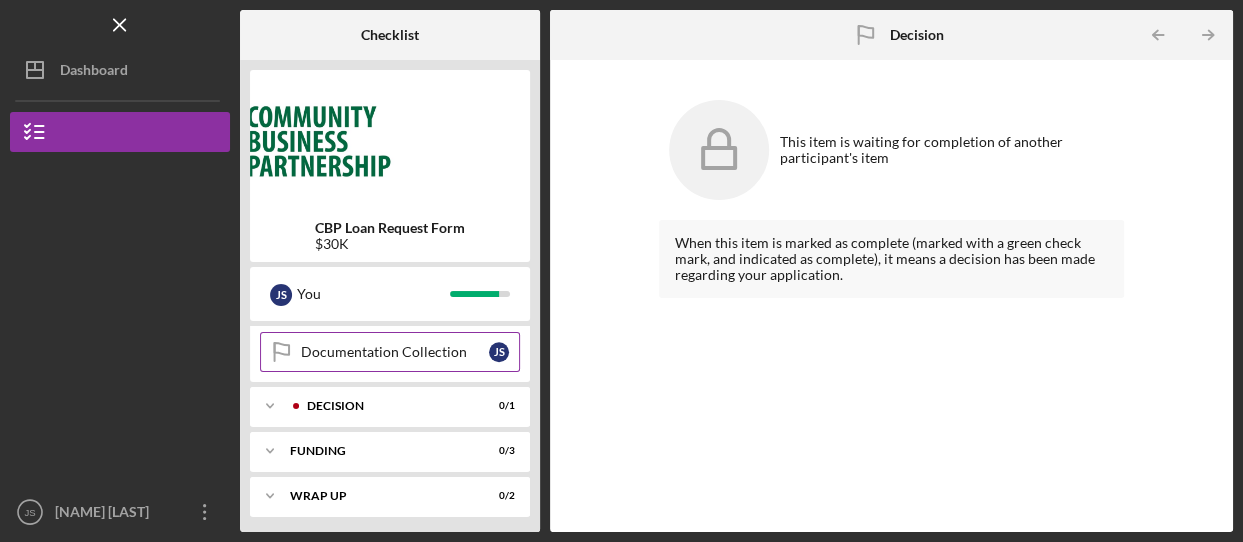 click on "Documentation Collection" at bounding box center (395, 352) 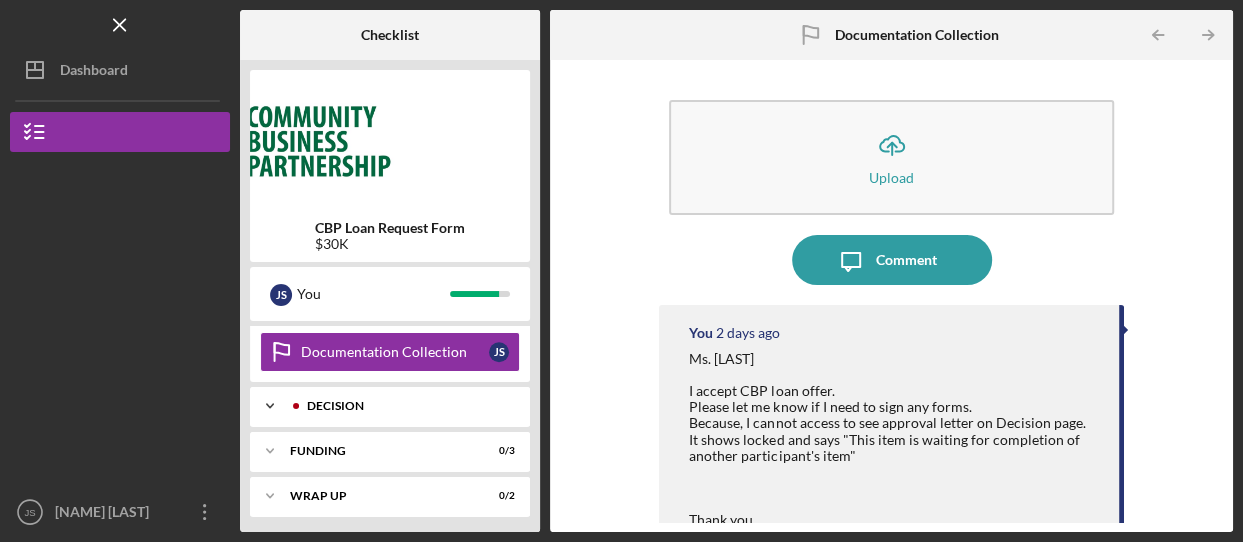 click on "Icon/Expander Decision 0 / 1" at bounding box center (390, 406) 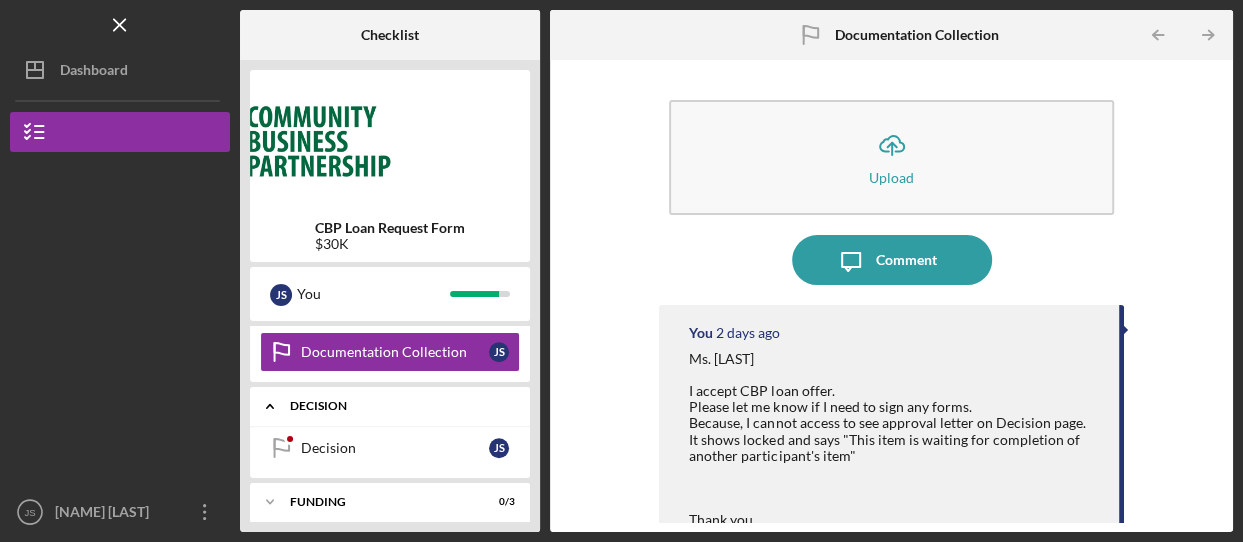 click on "Decision" at bounding box center (397, 406) 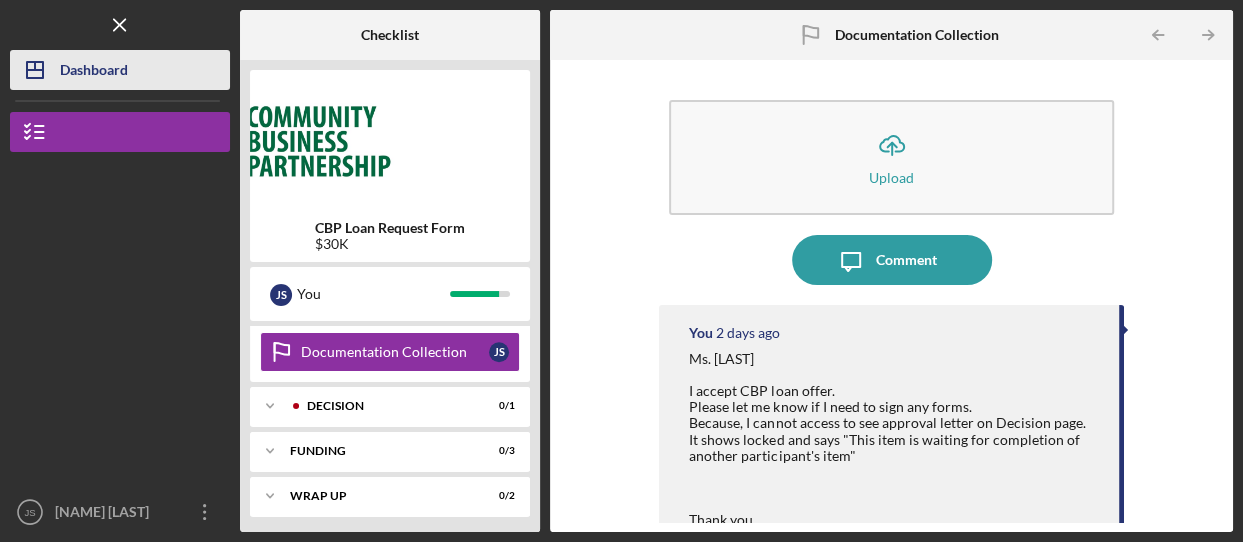 click on "Dashboard" at bounding box center [94, 72] 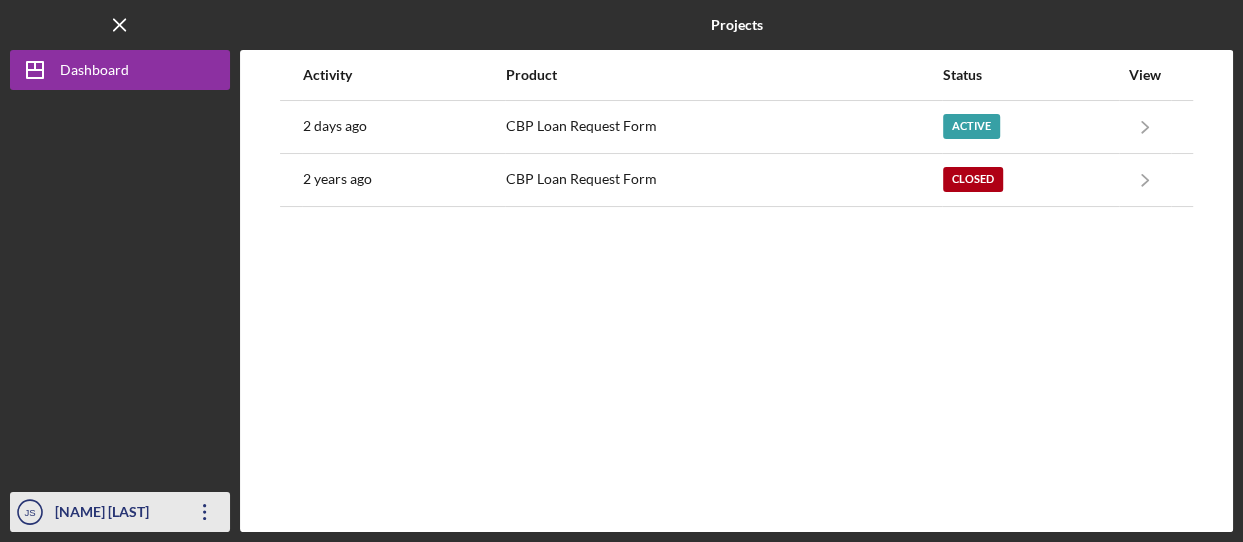 click on "Icon/Overflow" 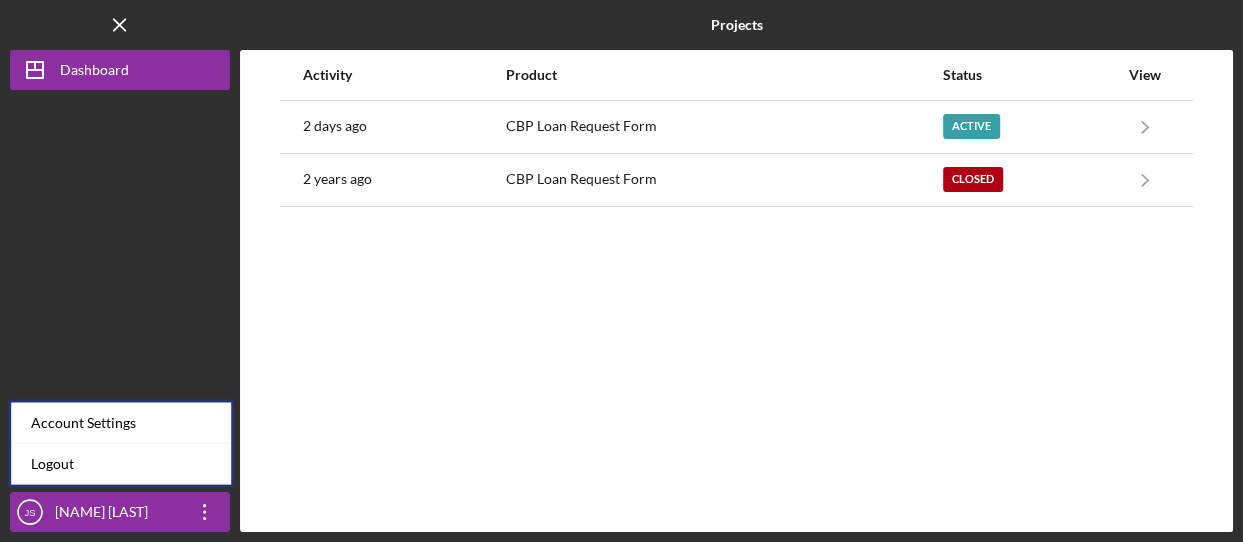 click on "Account Settings" at bounding box center [121, 422] 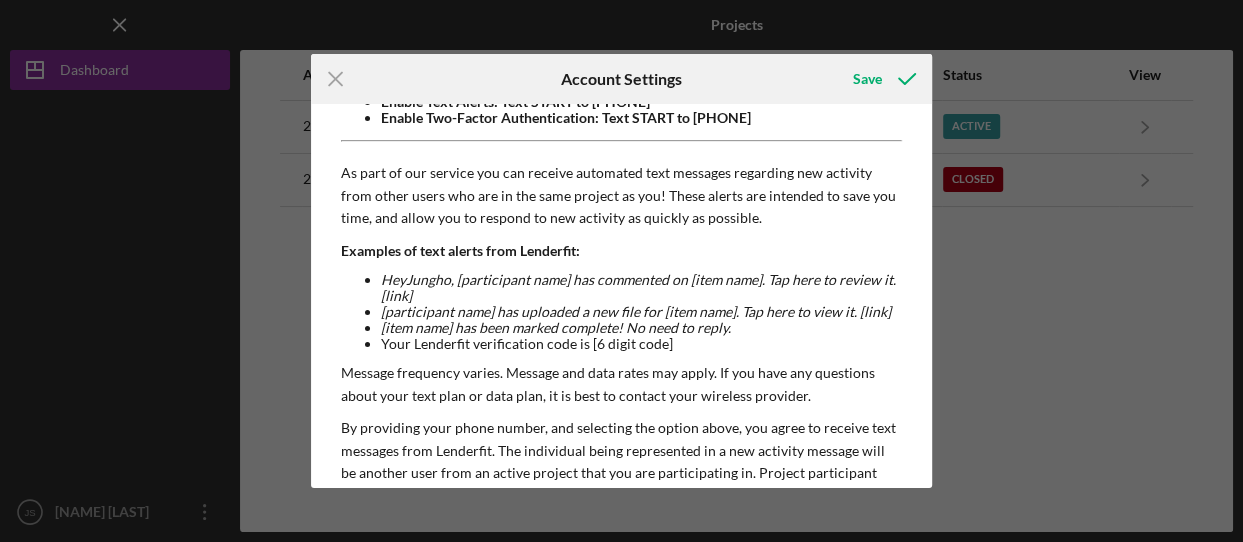 scroll, scrollTop: 0, scrollLeft: 0, axis: both 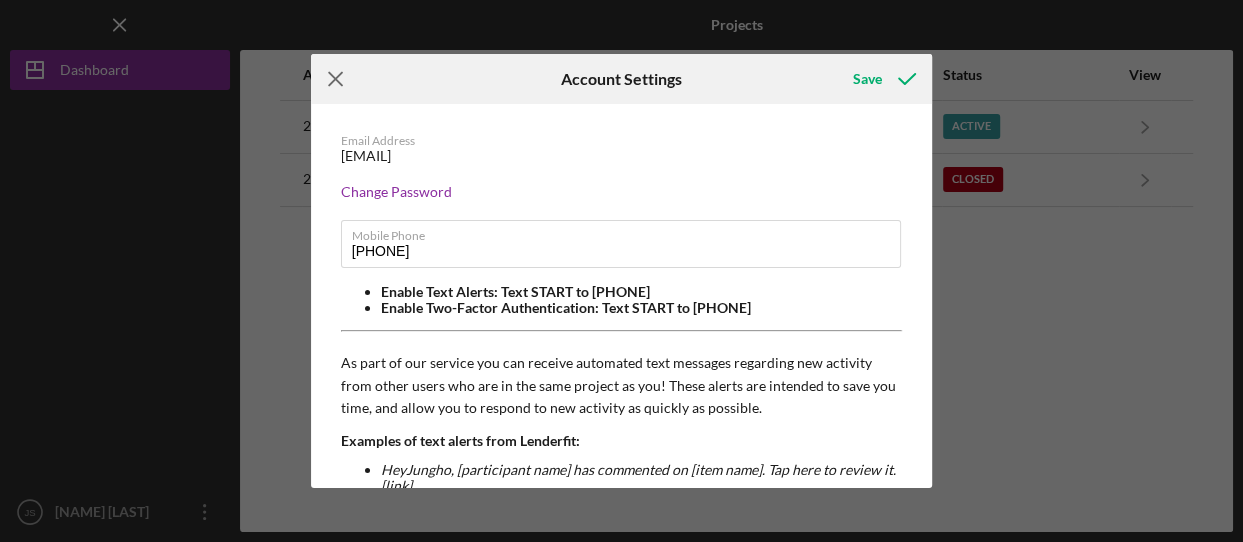 click on "Icon/Menu Close" 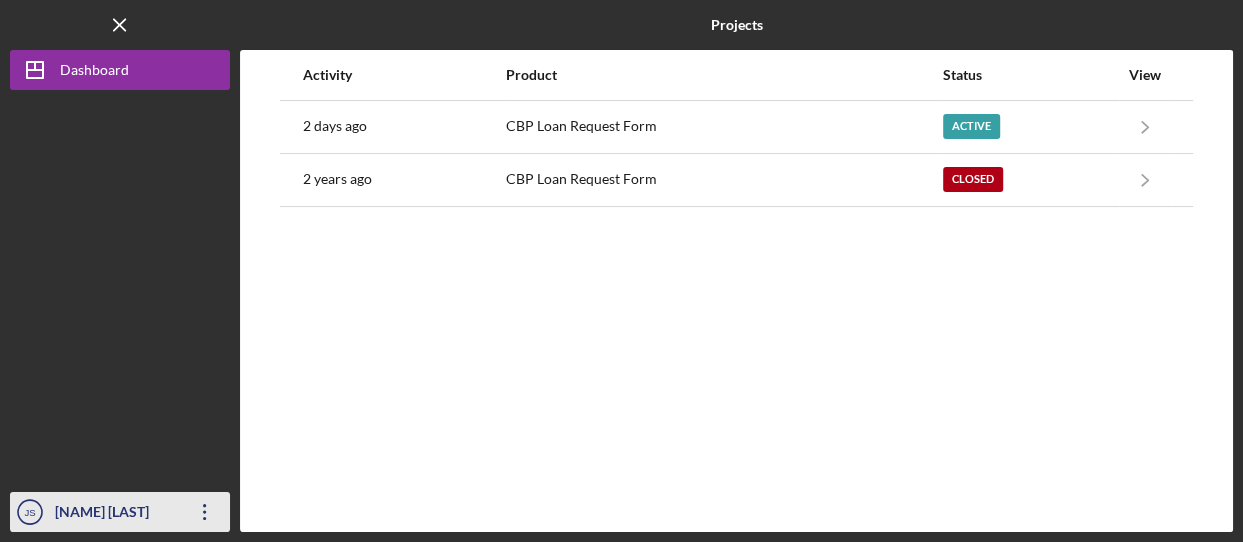 click on "Icon/Overflow" 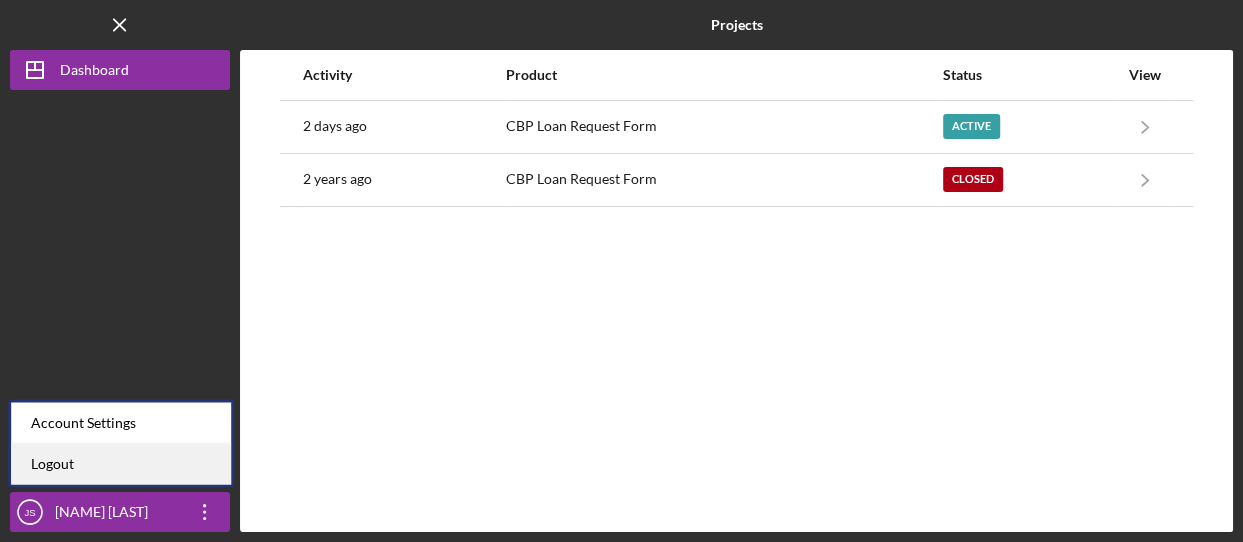 click on "Logout" at bounding box center [121, 463] 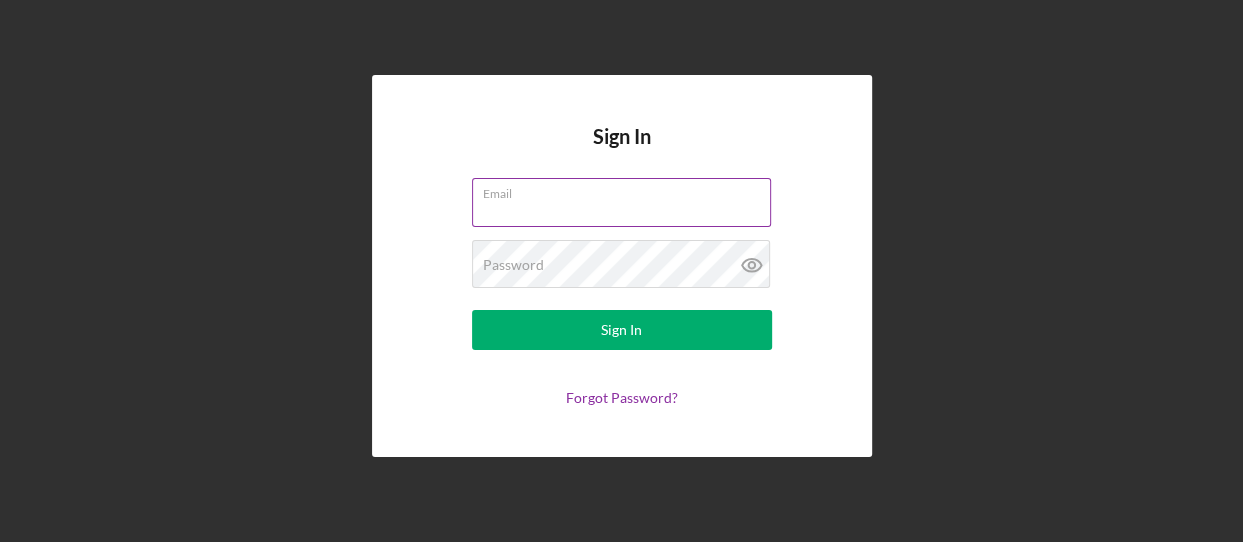 click on "Email" at bounding box center (621, 202) 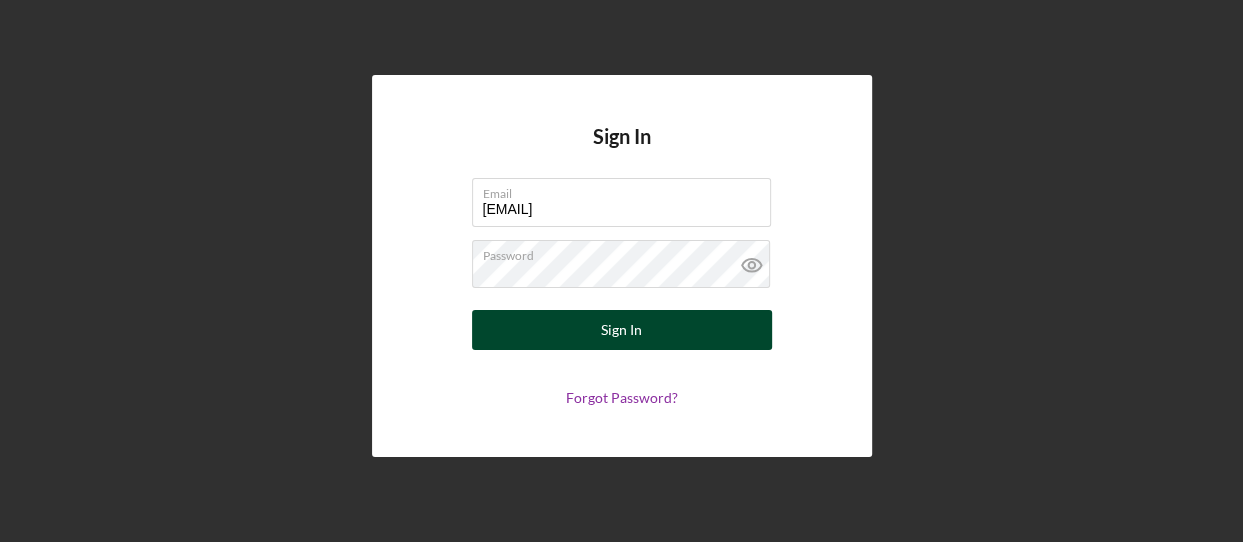 click on "Sign In" at bounding box center [622, 330] 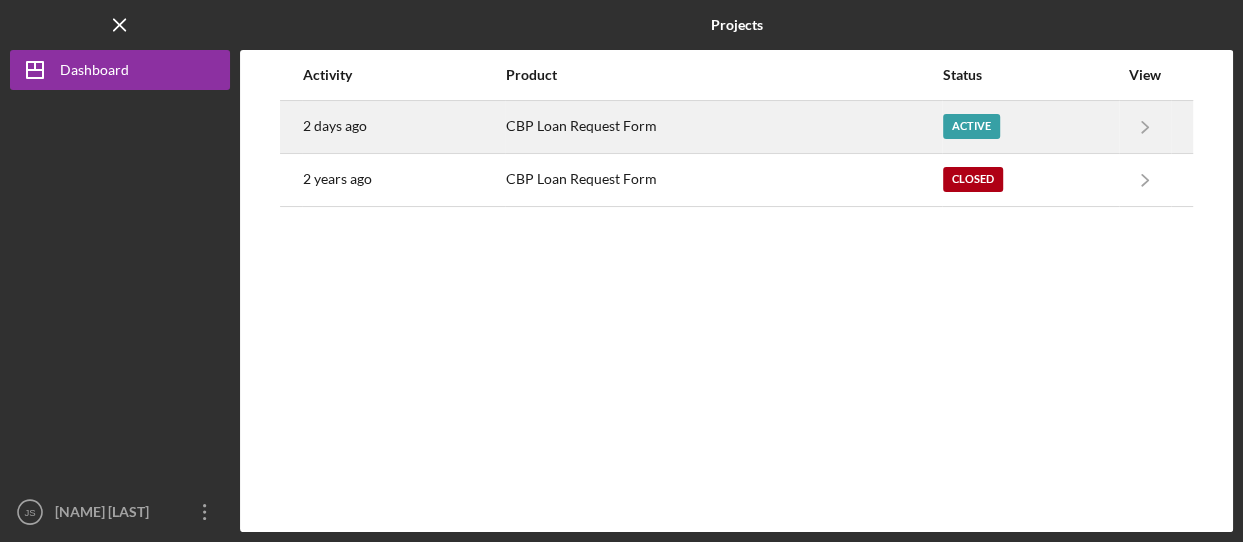 click on "Active" at bounding box center (1030, 127) 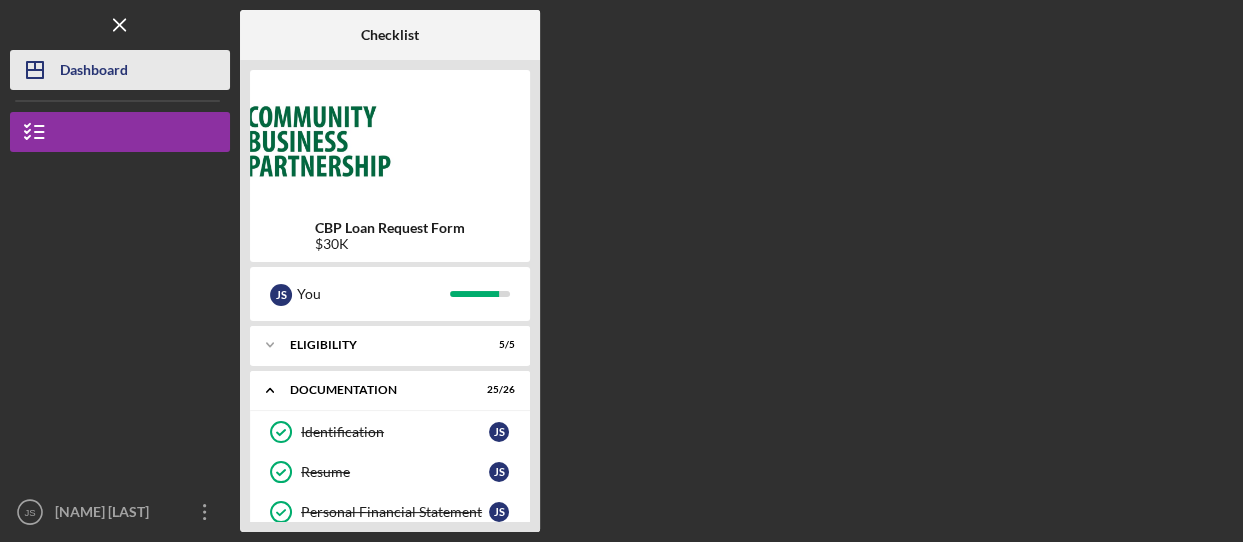 click on "Dashboard" at bounding box center (94, 72) 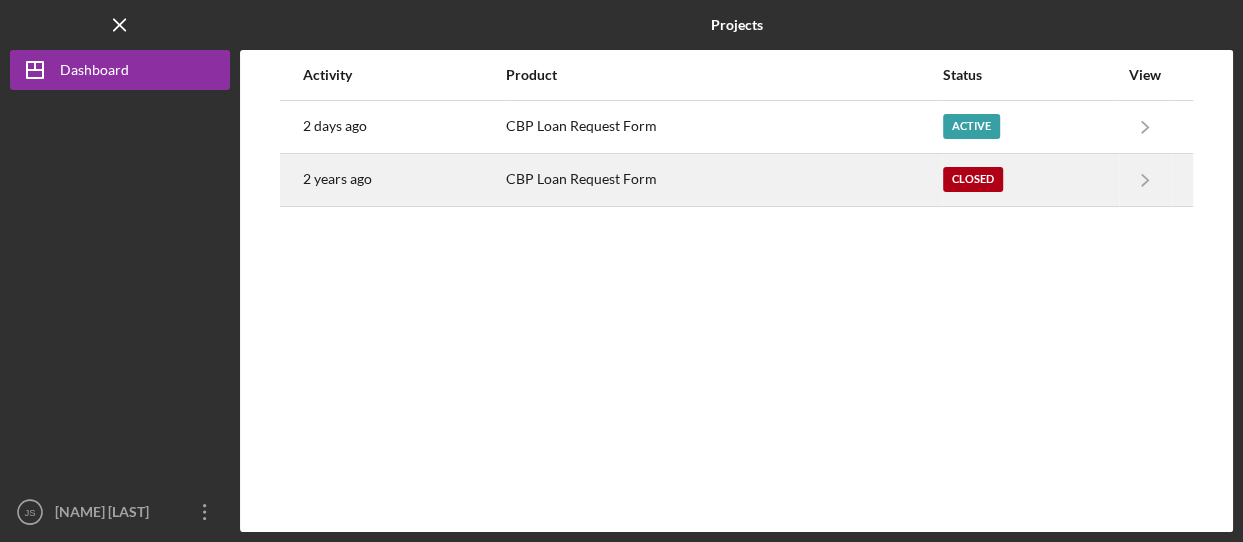 click on "Closed" at bounding box center [1030, 180] 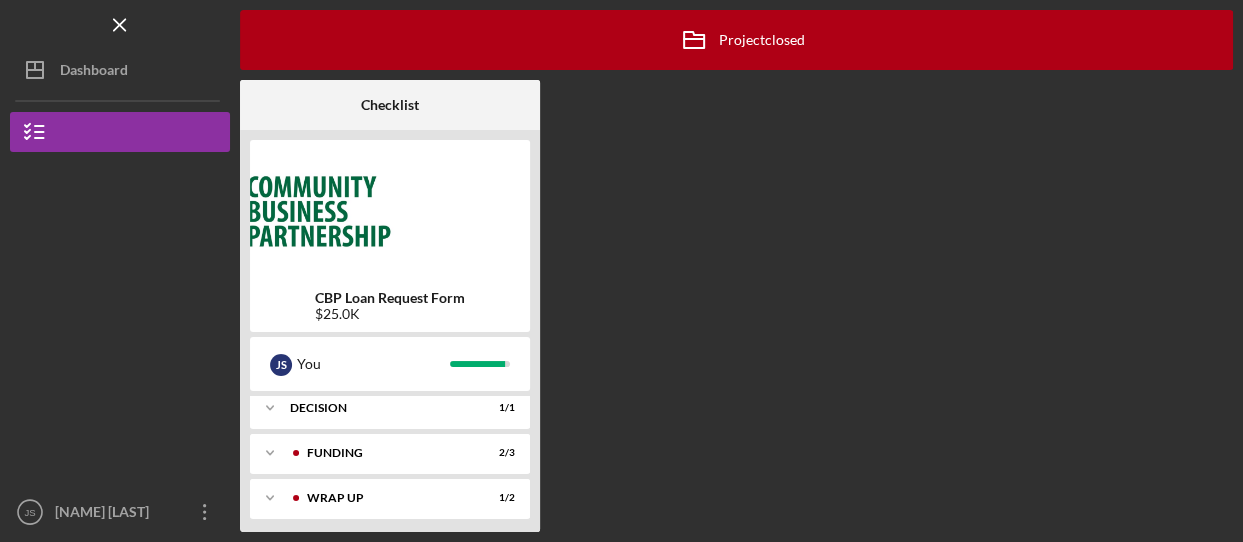 scroll, scrollTop: 1150, scrollLeft: 0, axis: vertical 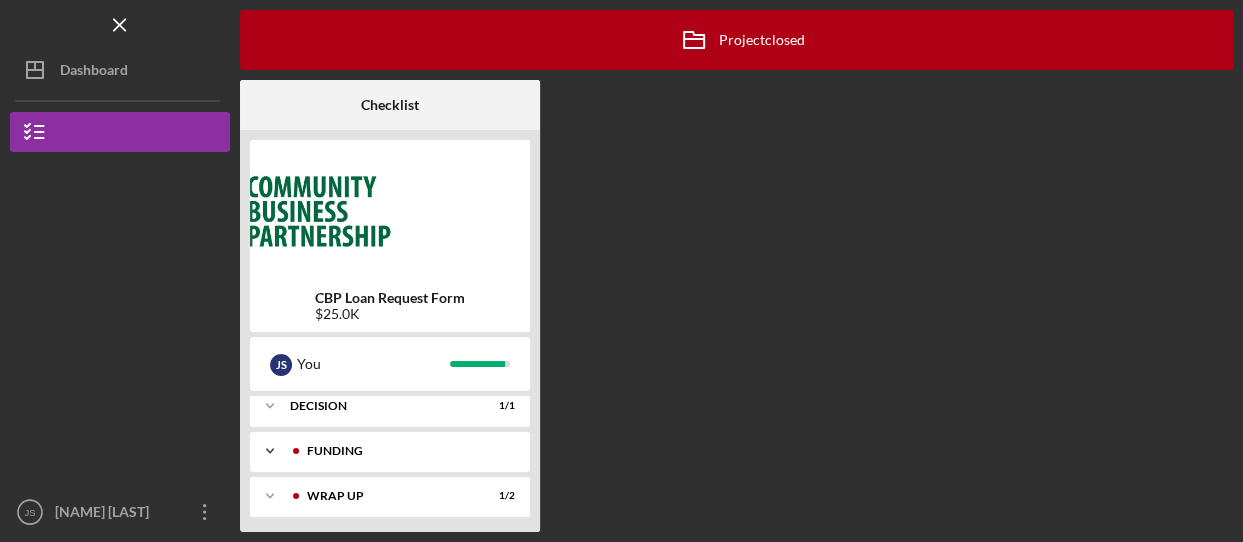 click on "Funding" at bounding box center [406, 451] 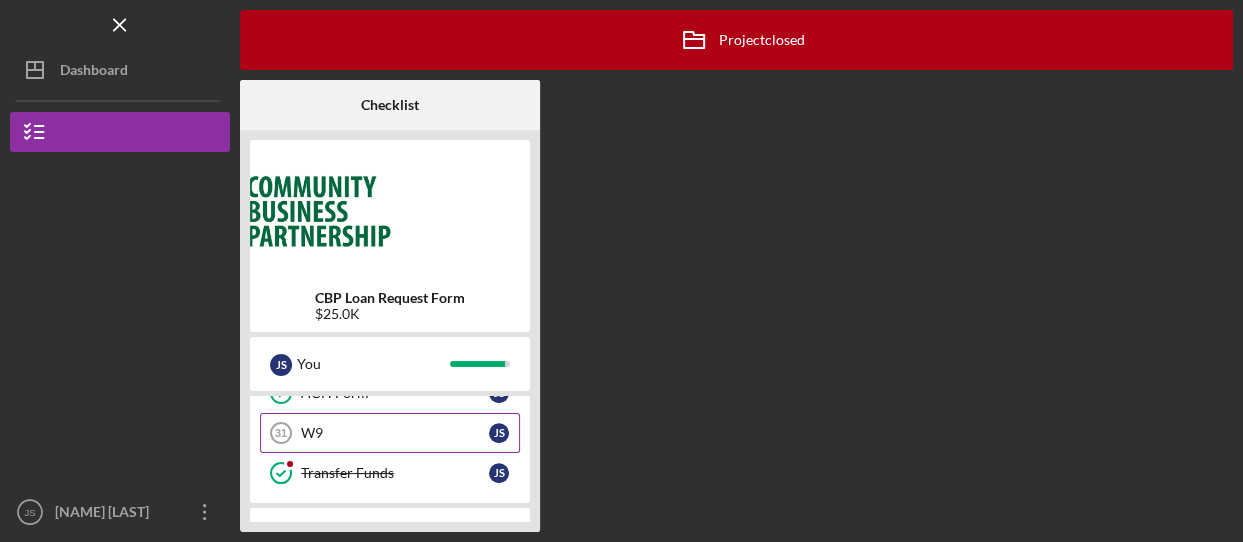scroll, scrollTop: 1150, scrollLeft: 0, axis: vertical 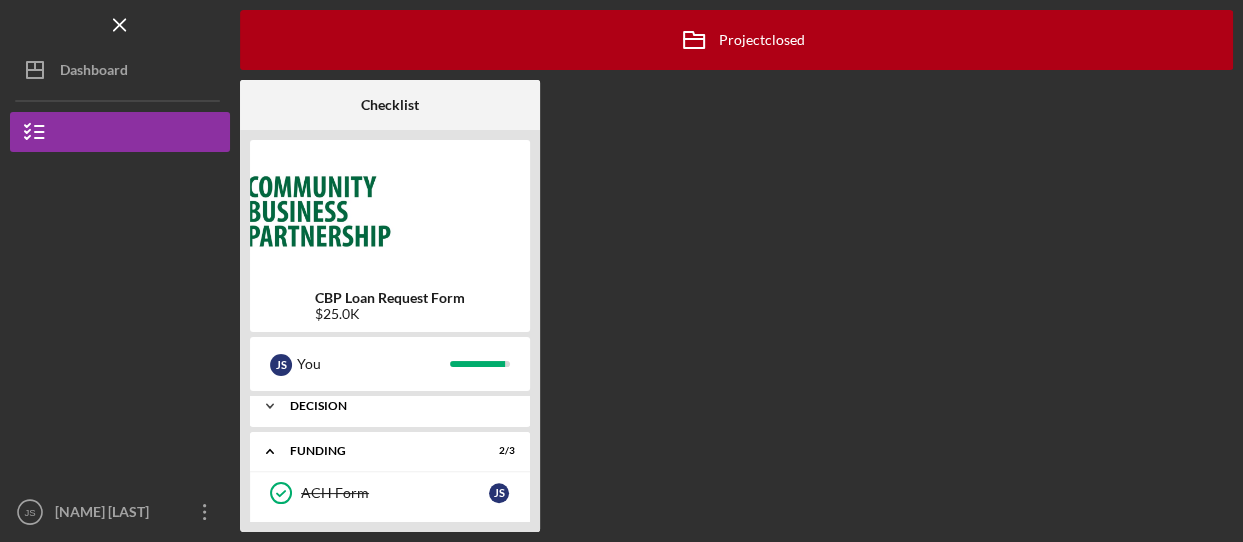click on "Decision" at bounding box center [397, 406] 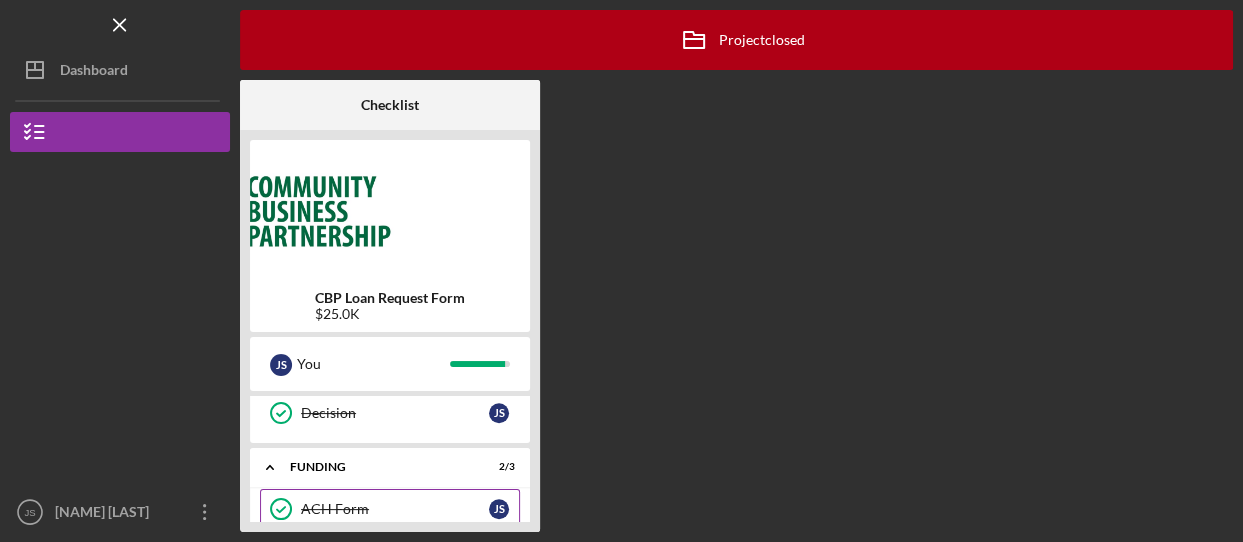scroll, scrollTop: 1150, scrollLeft: 0, axis: vertical 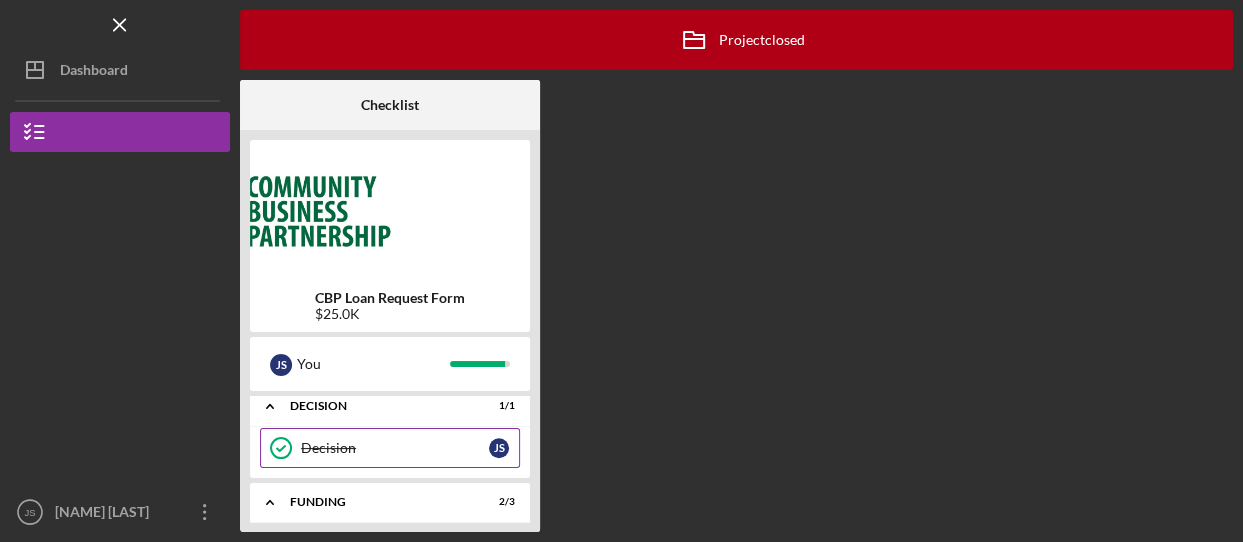 click on "Decision" at bounding box center (395, 448) 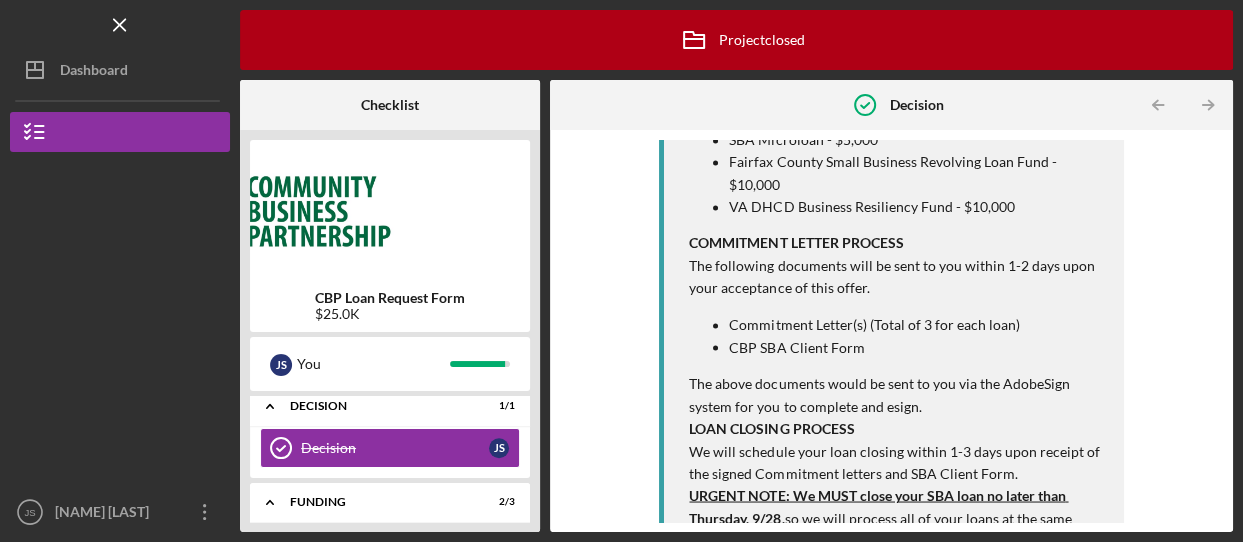 scroll, scrollTop: 2100, scrollLeft: 0, axis: vertical 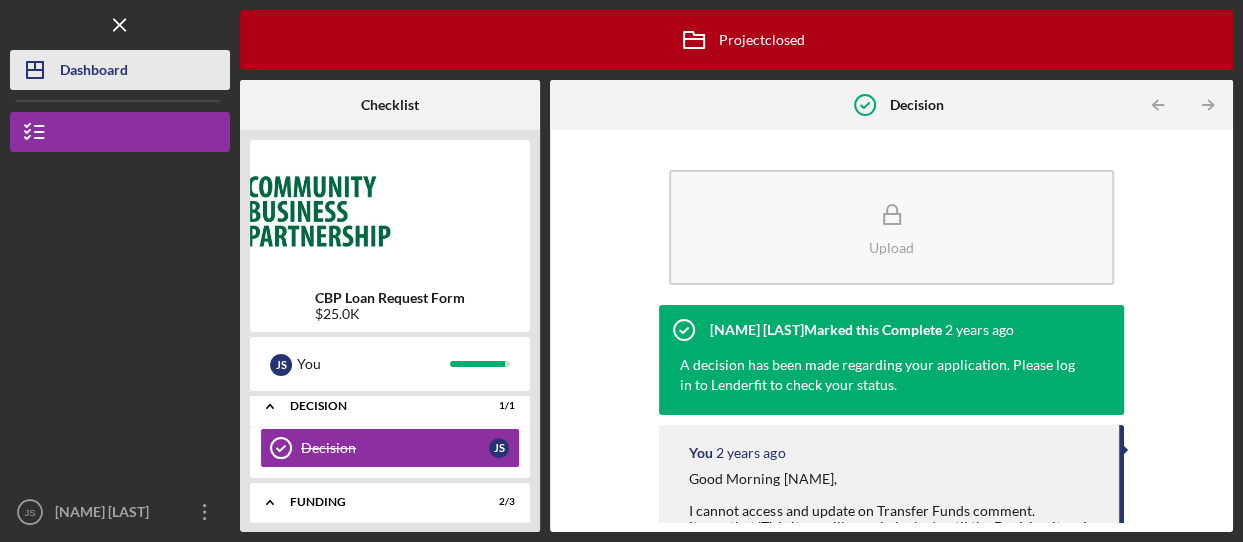 click on "Dashboard" at bounding box center [94, 72] 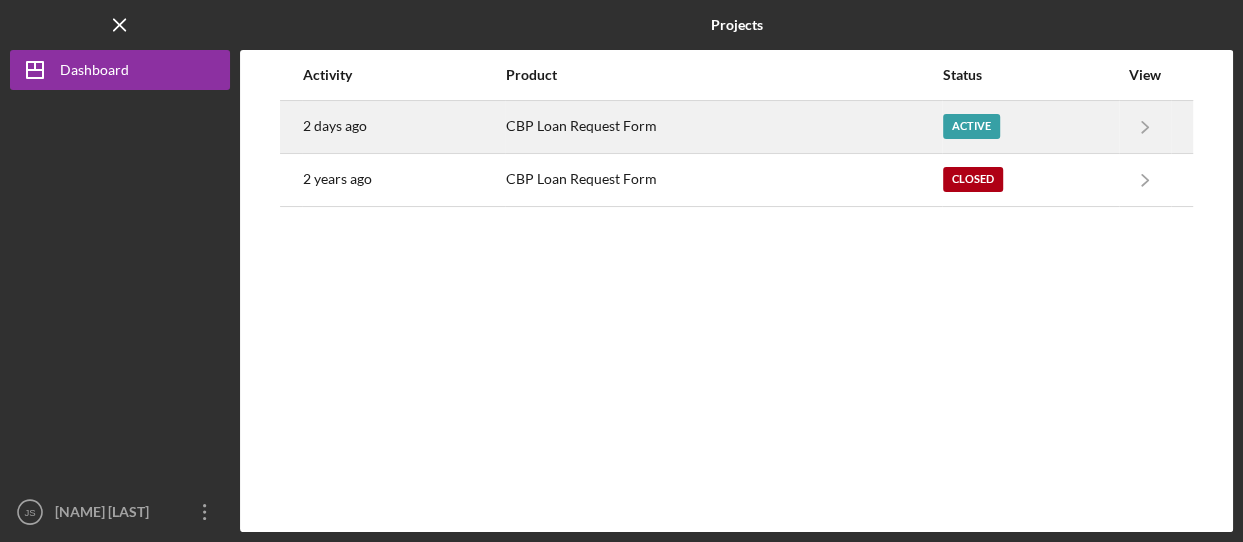 click on "CBP Loan Request Form" at bounding box center [723, 127] 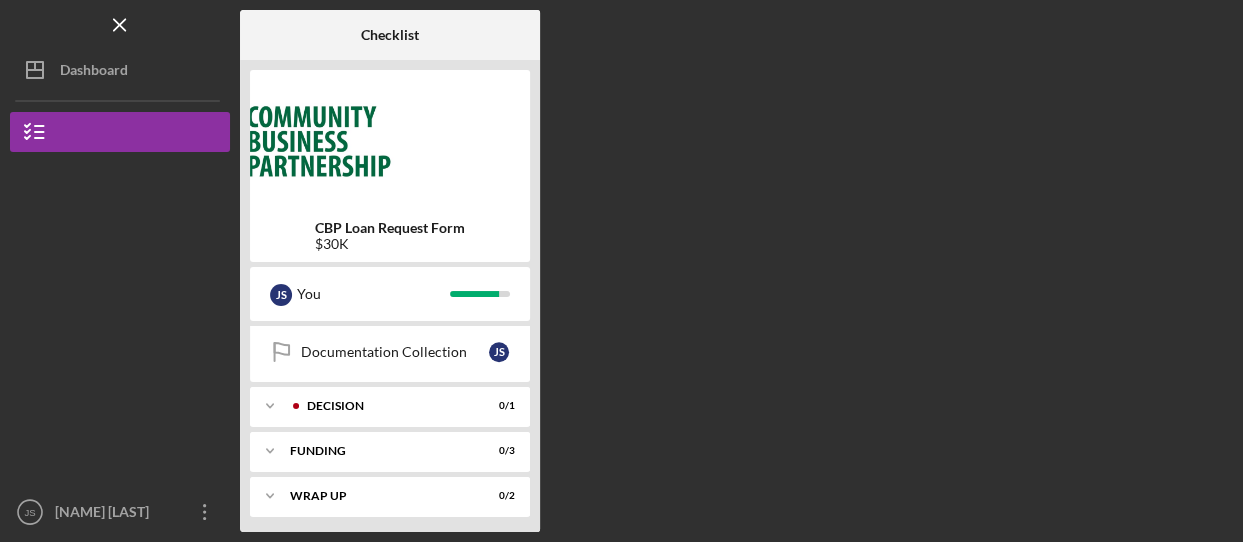 scroll, scrollTop: 1080, scrollLeft: 0, axis: vertical 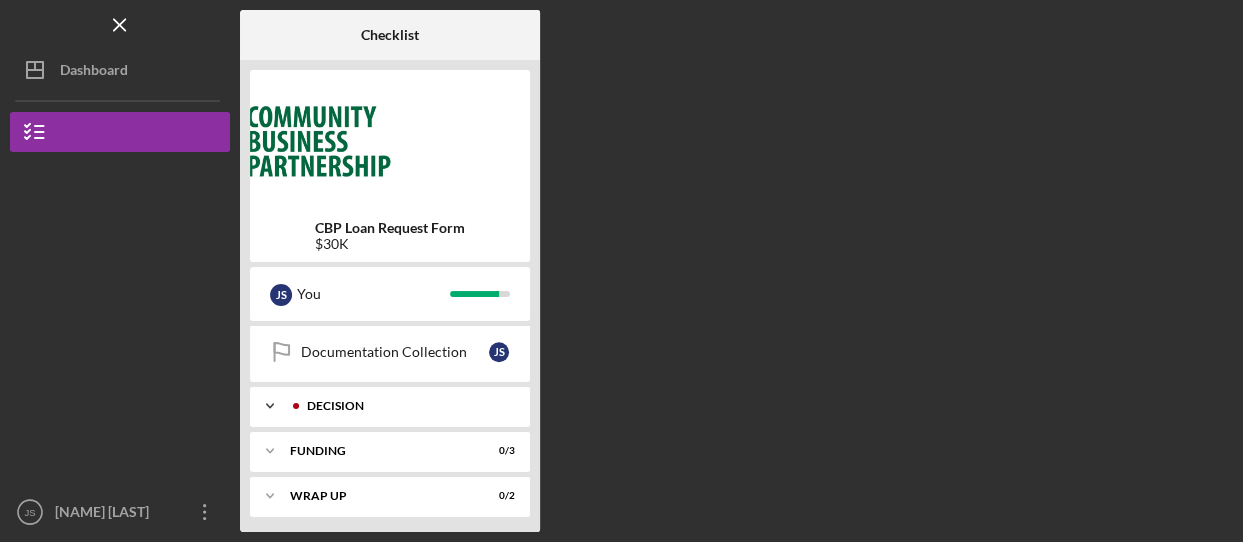 click on "Icon/Expander" 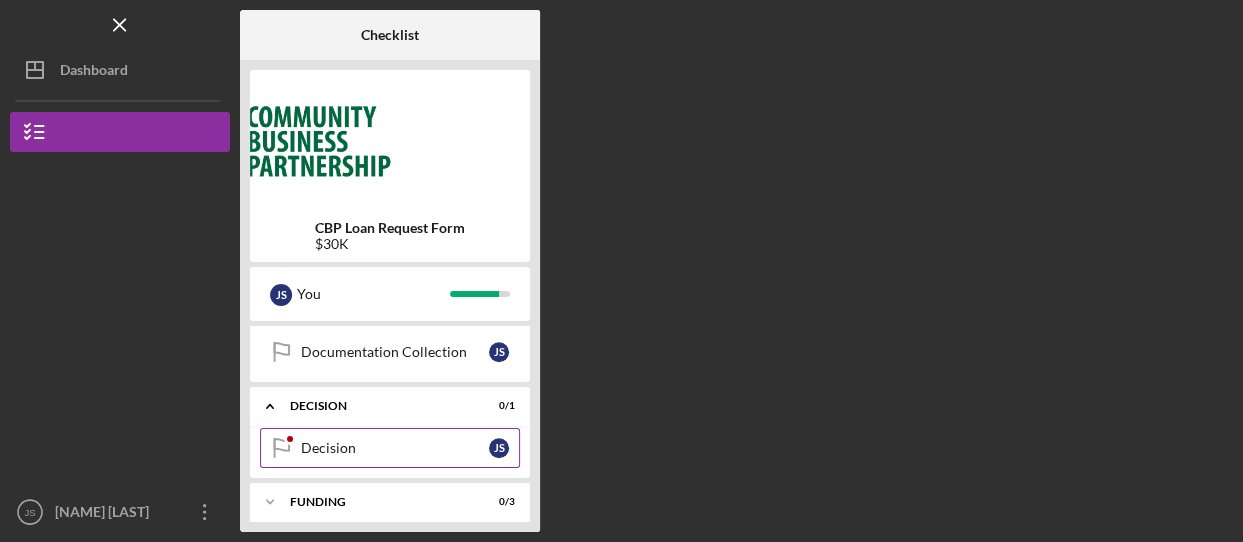 click on "Decision" at bounding box center [395, 448] 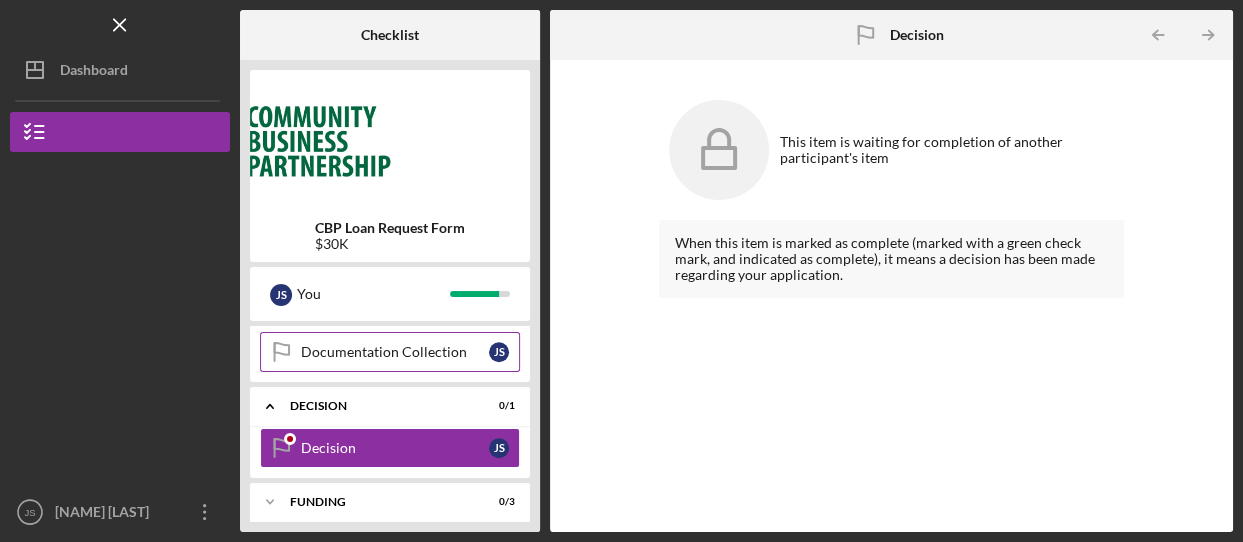 click on "Documentation Collection" at bounding box center (395, 352) 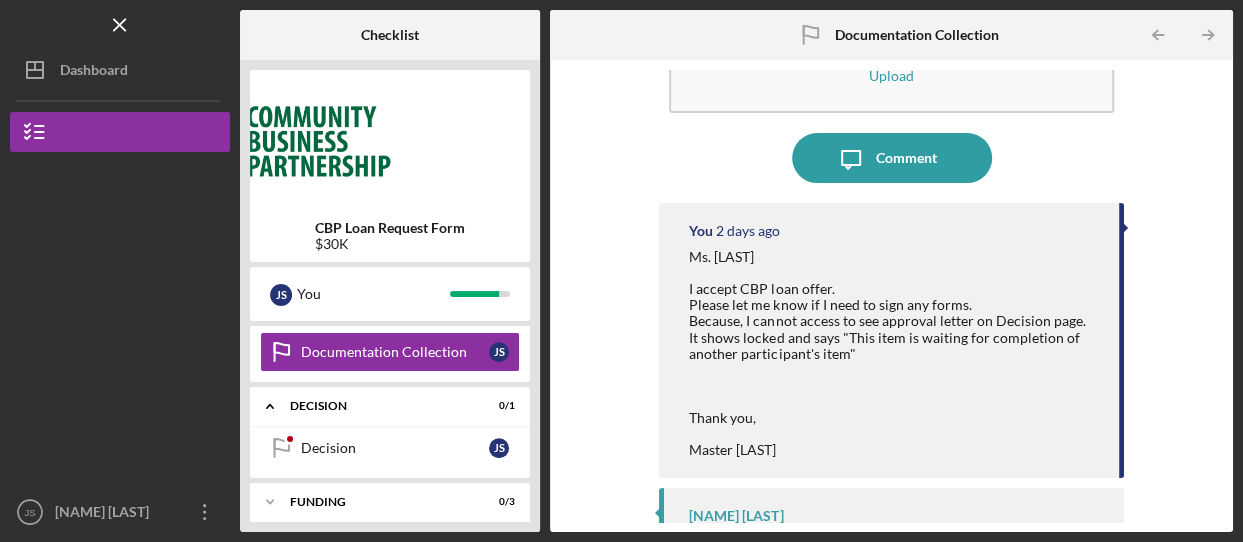 scroll, scrollTop: 230, scrollLeft: 0, axis: vertical 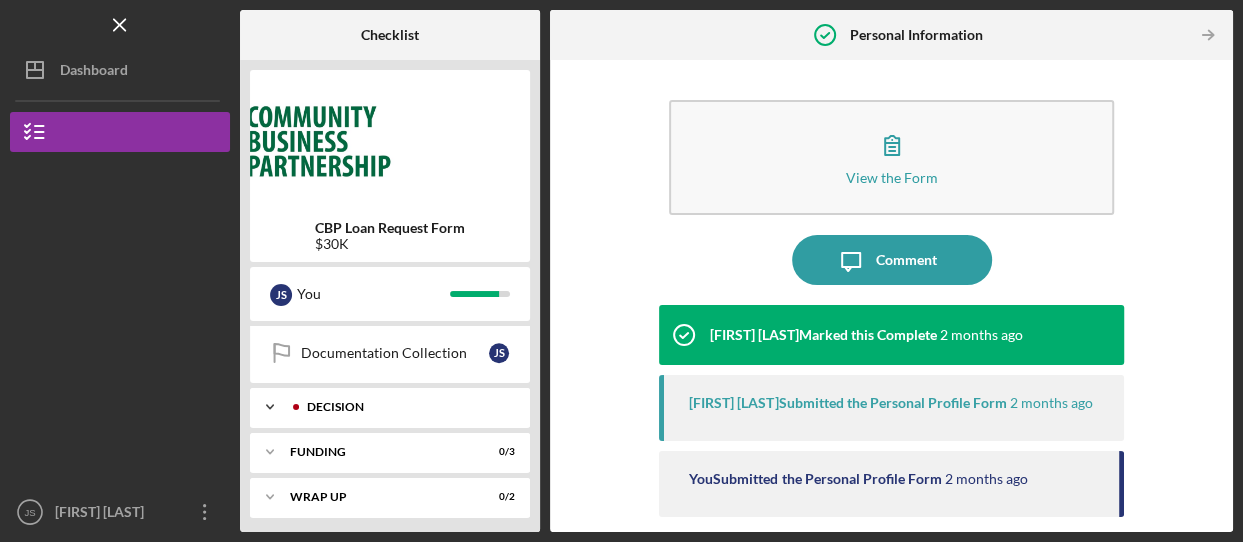 click on "Decision" at bounding box center (406, 407) 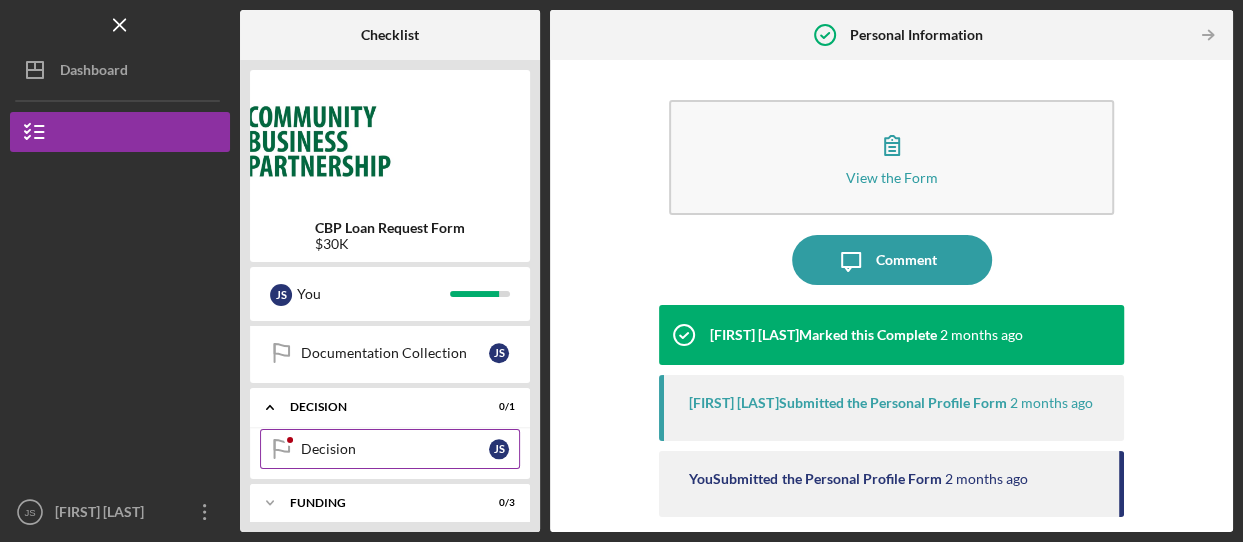 click on "Decision" at bounding box center (395, 449) 